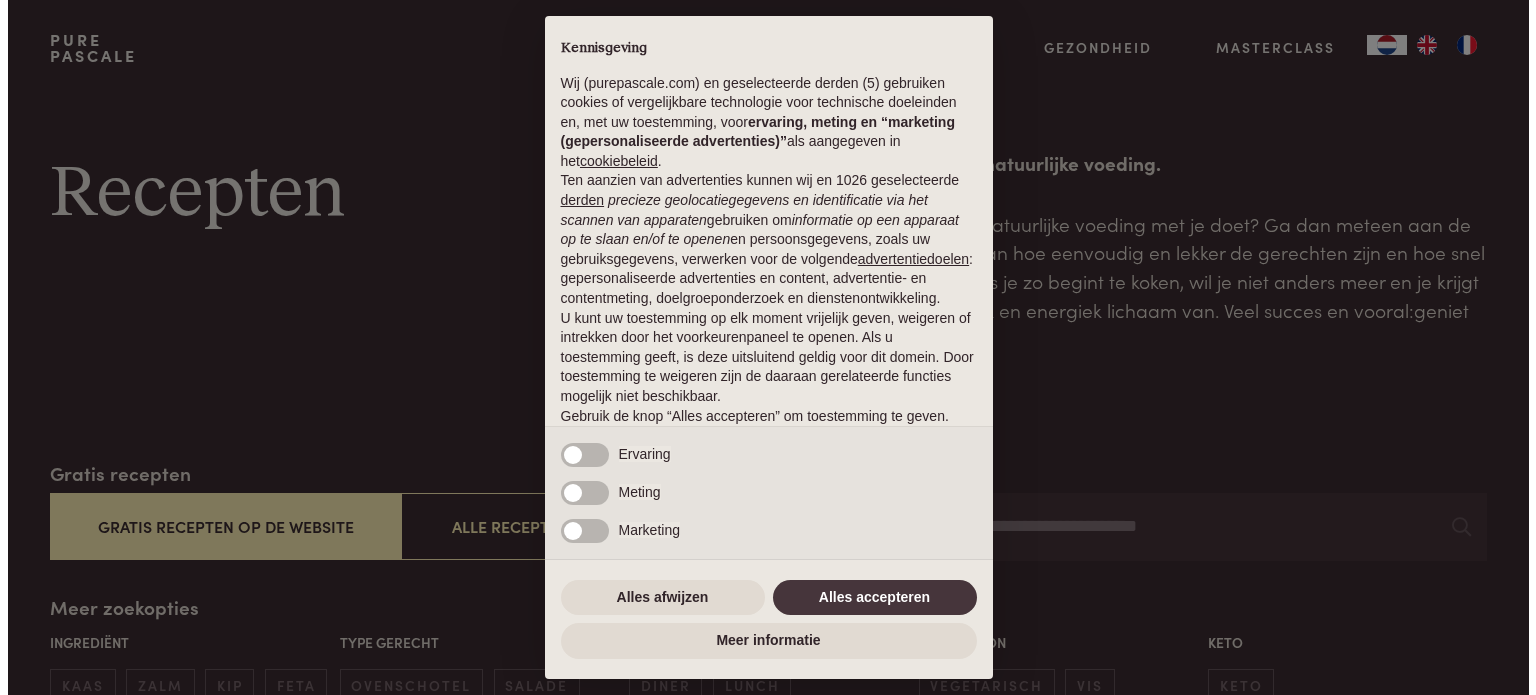 scroll, scrollTop: 0, scrollLeft: 0, axis: both 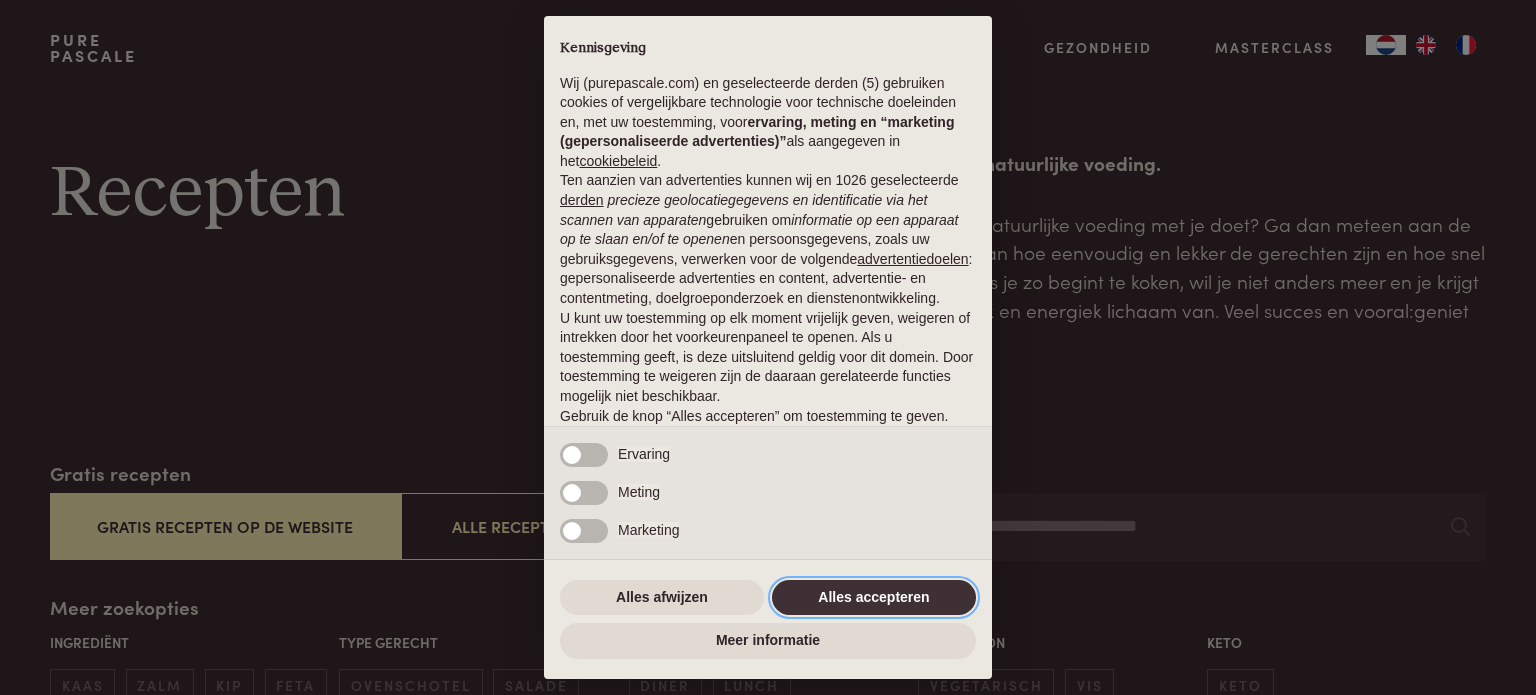 click on "Alles accepteren" at bounding box center (874, 598) 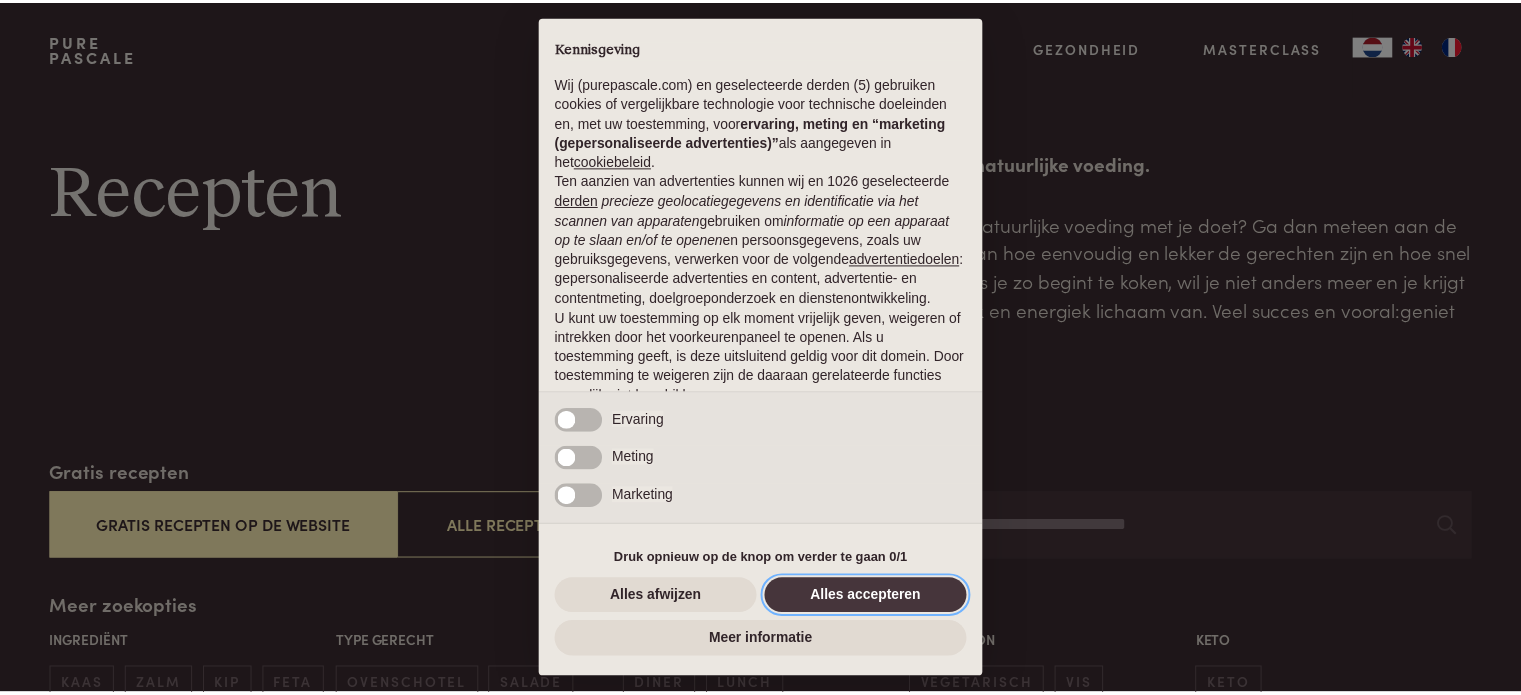 scroll, scrollTop: 108, scrollLeft: 0, axis: vertical 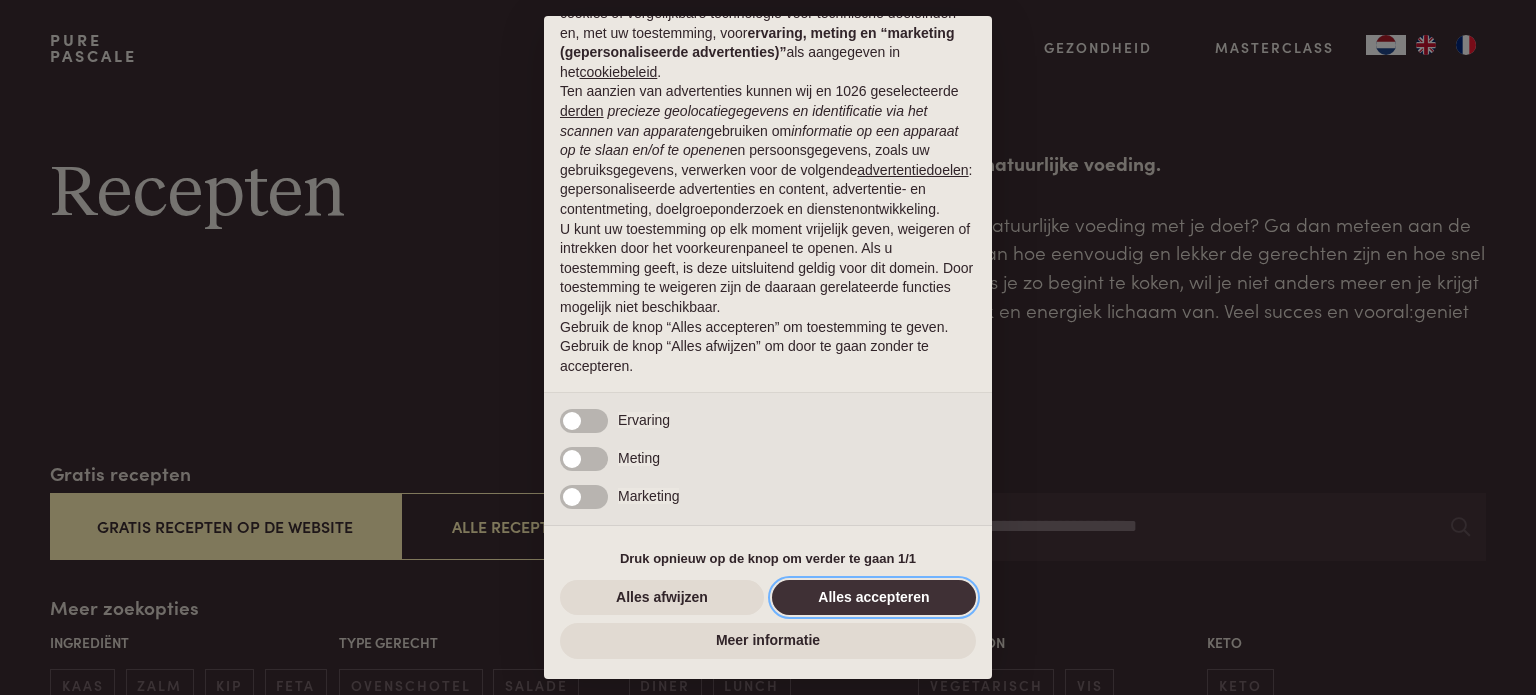 click on "Alles accepteren" at bounding box center [874, 598] 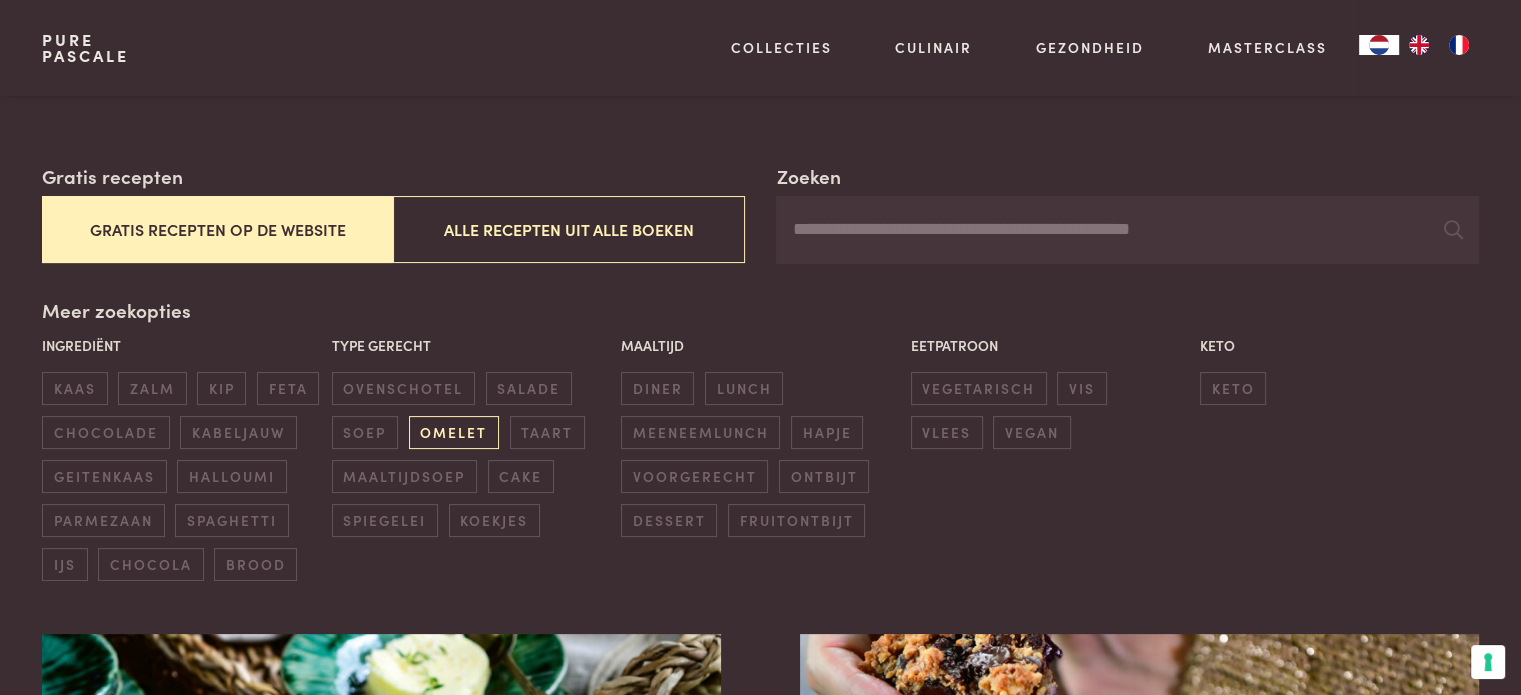 scroll, scrollTop: 300, scrollLeft: 0, axis: vertical 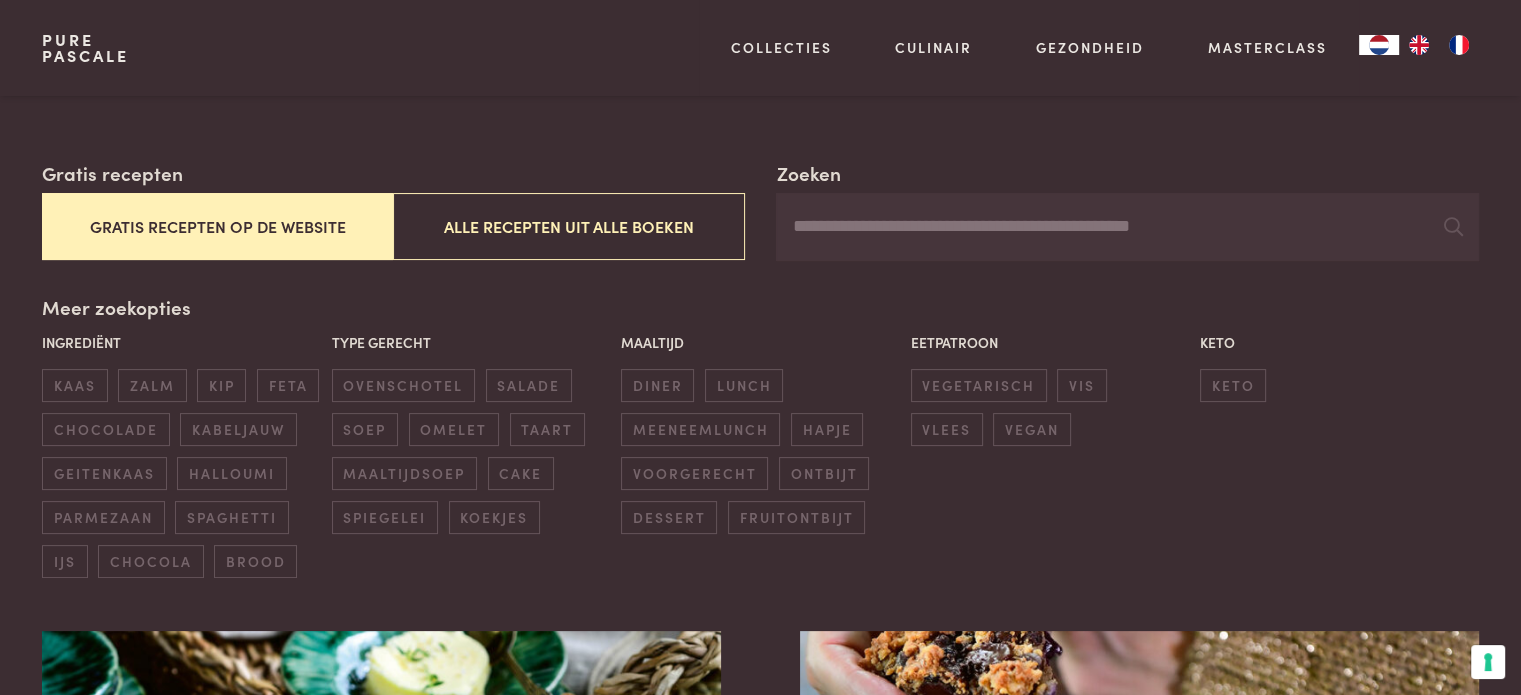 click on "Zoeken" at bounding box center (1127, 227) 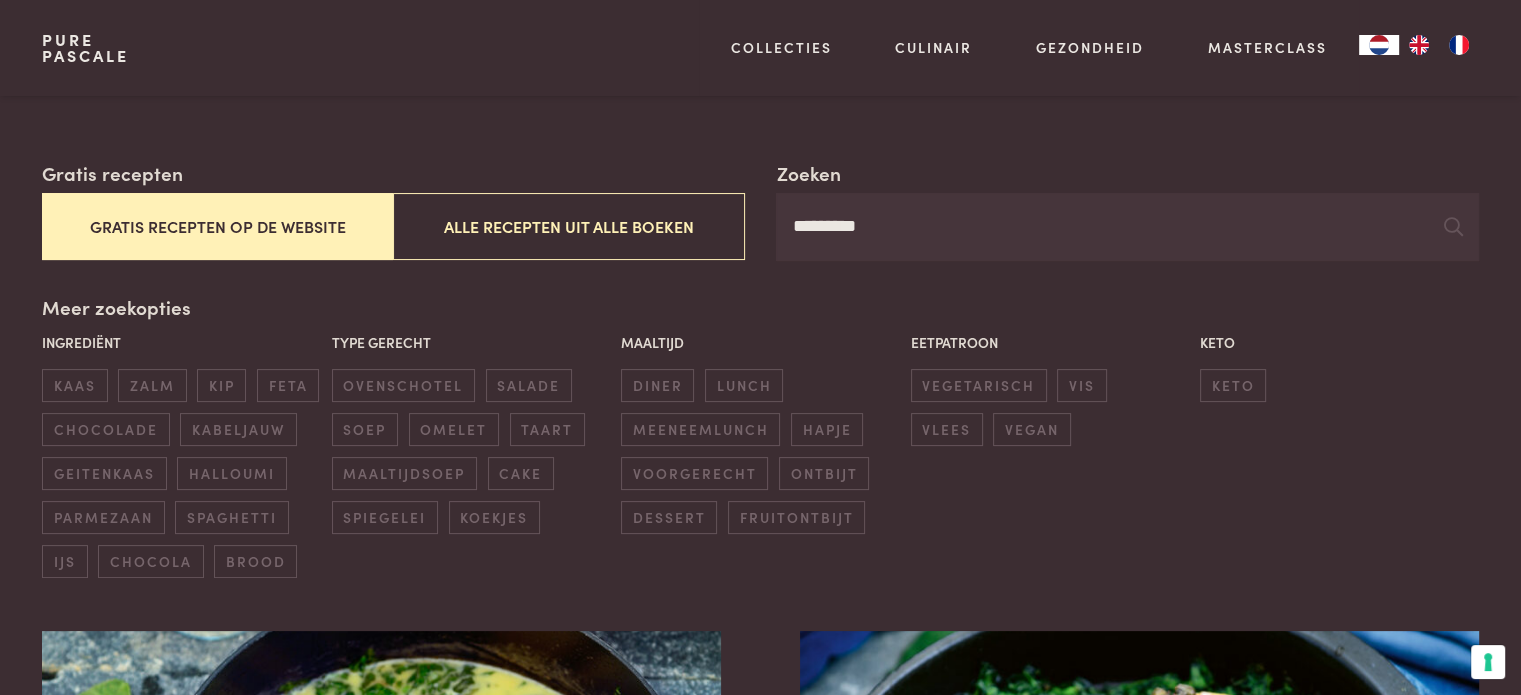 type on "*********" 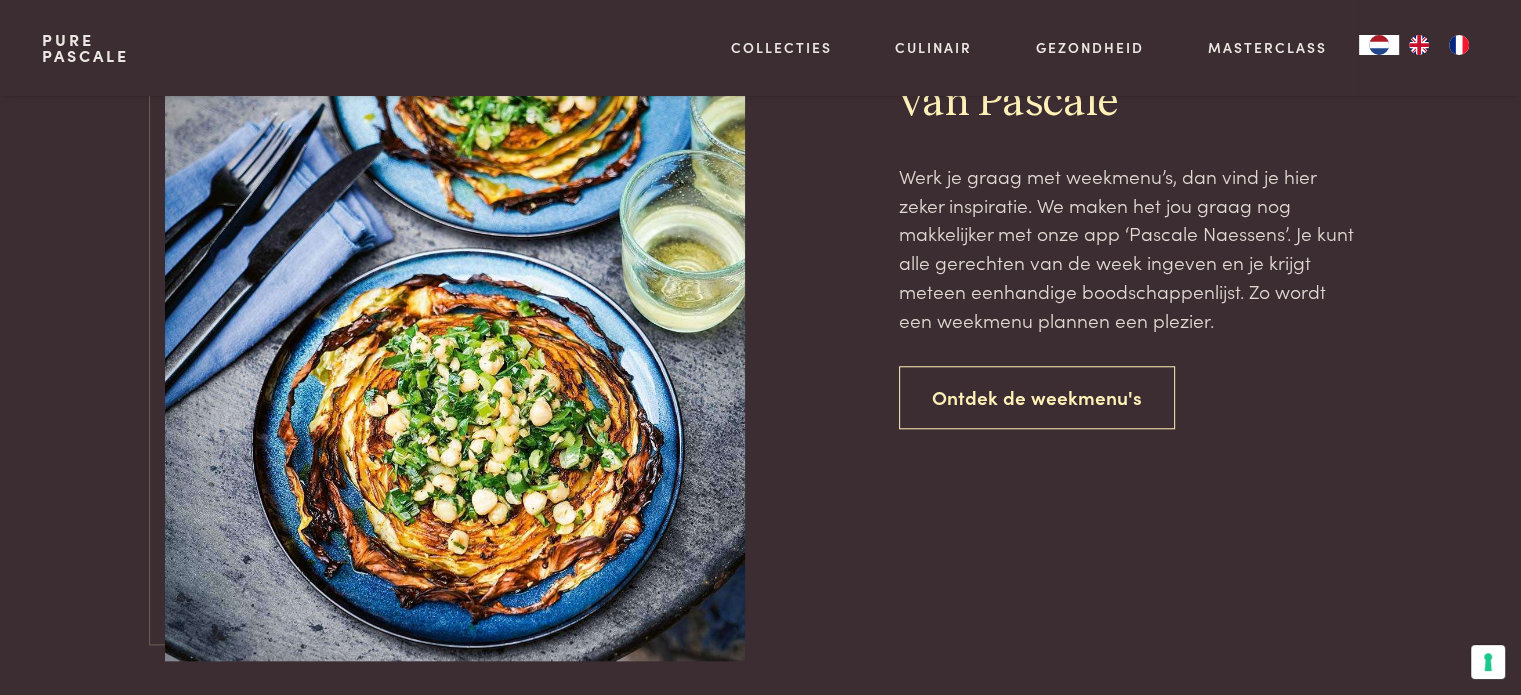 scroll, scrollTop: 1800, scrollLeft: 0, axis: vertical 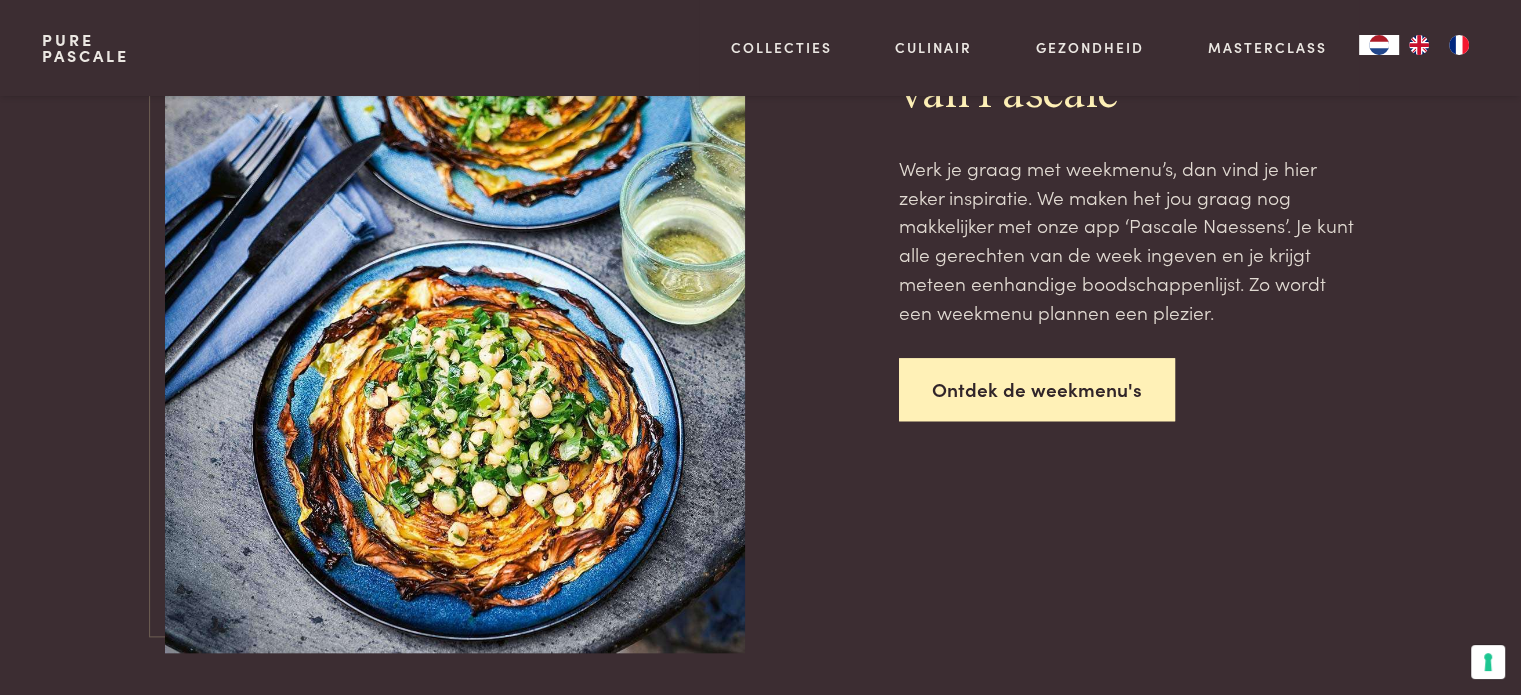 click on "Ontdek de weekmenu's" at bounding box center [1037, 389] 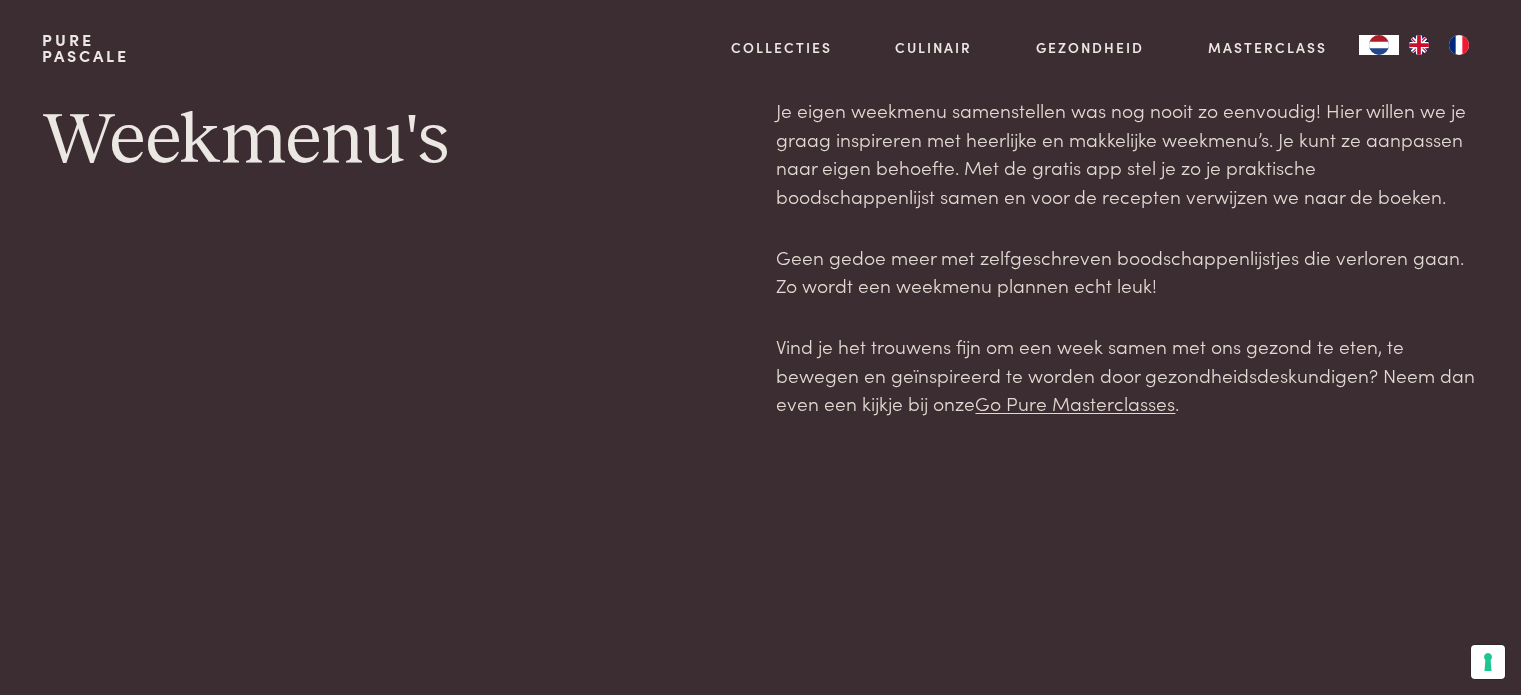scroll, scrollTop: 0, scrollLeft: 0, axis: both 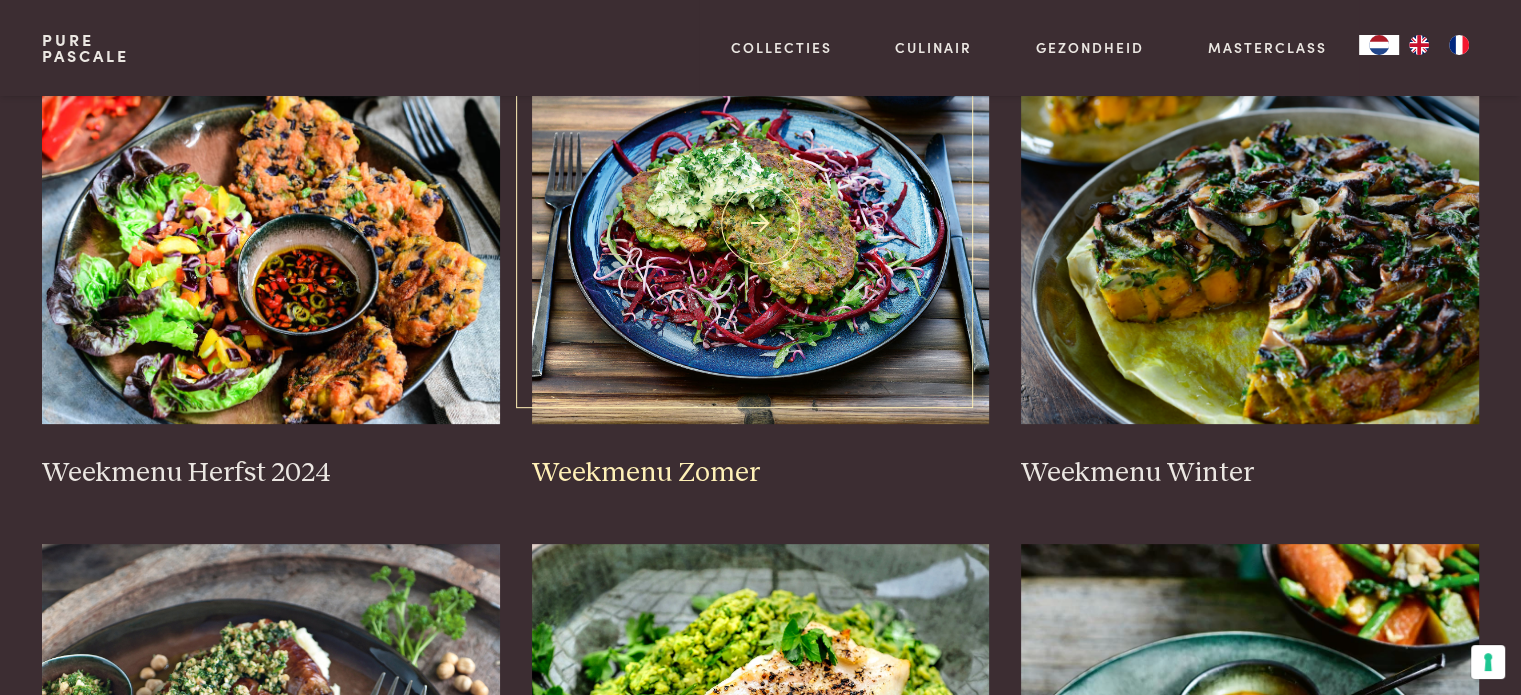 click at bounding box center [761, 224] 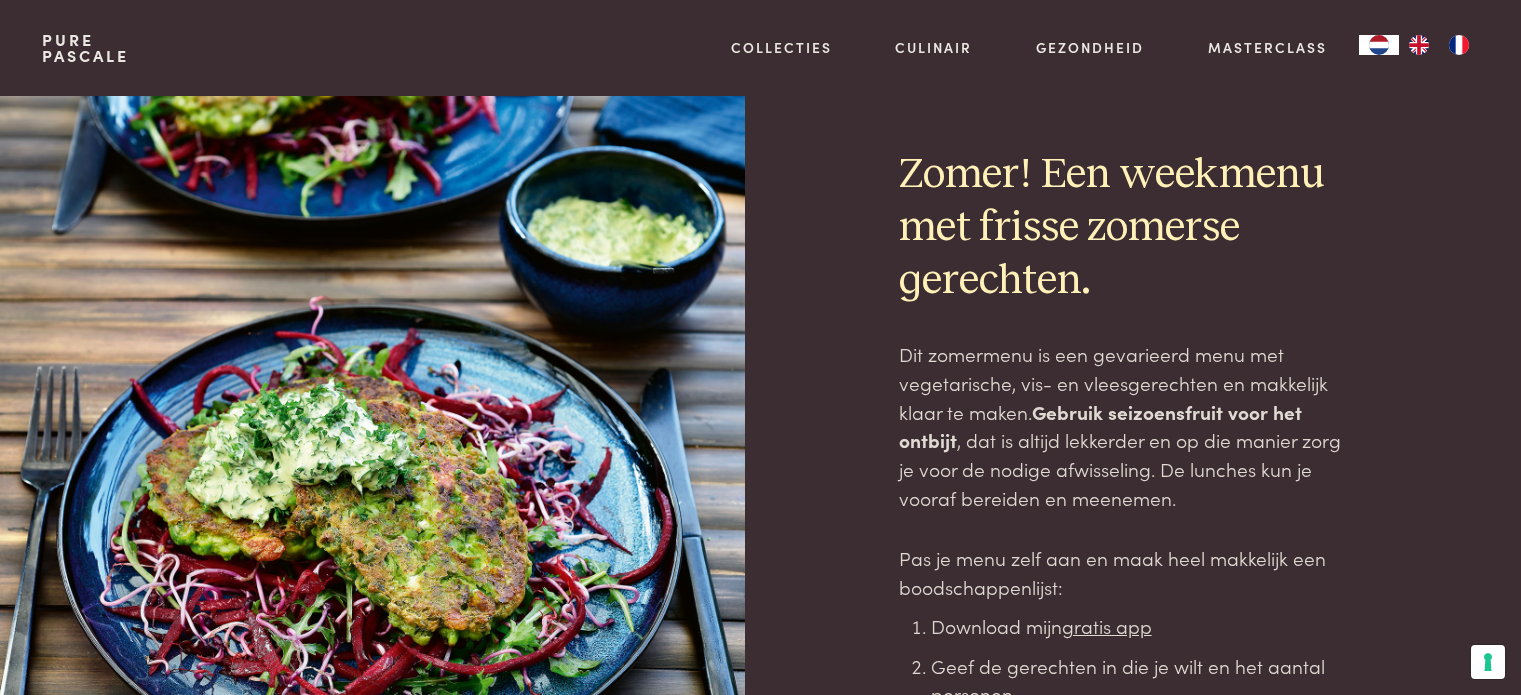 scroll, scrollTop: 0, scrollLeft: 0, axis: both 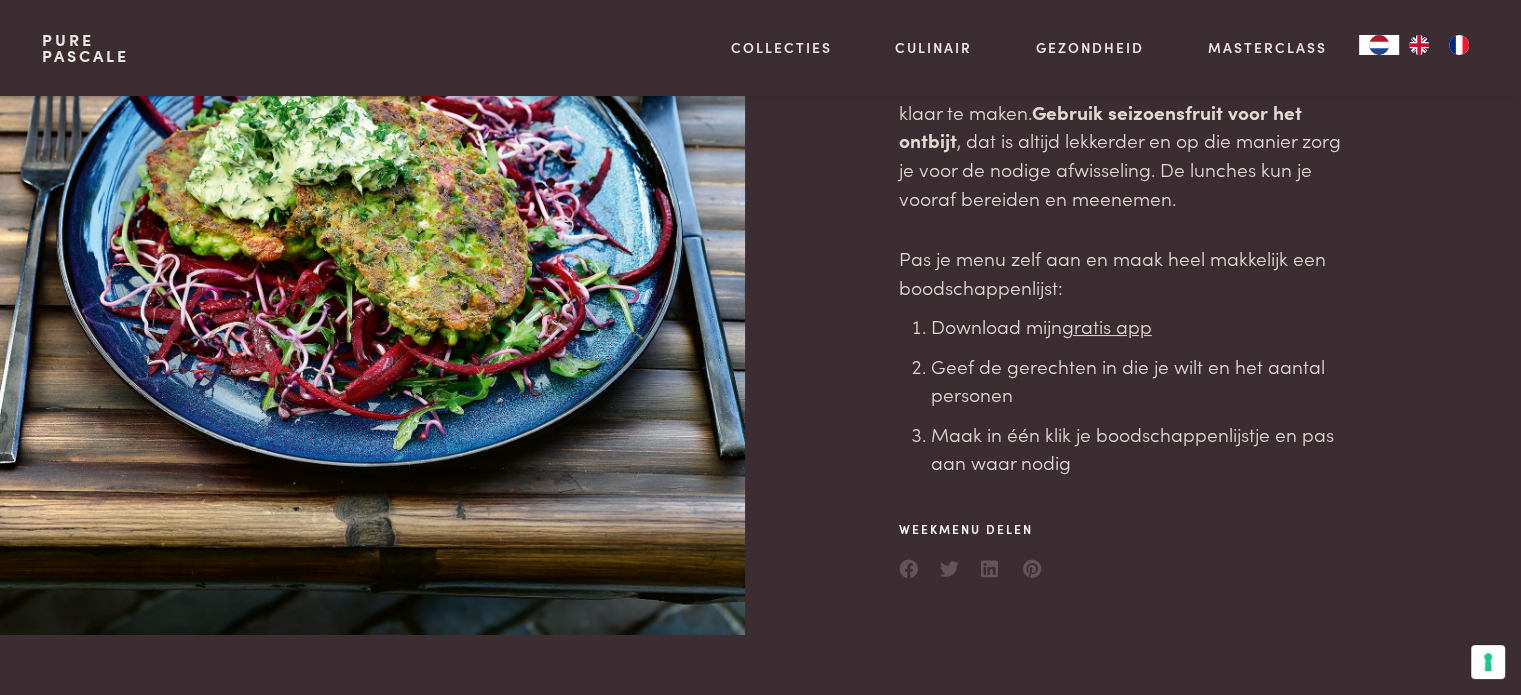 click on "gratis app" at bounding box center (1107, 325) 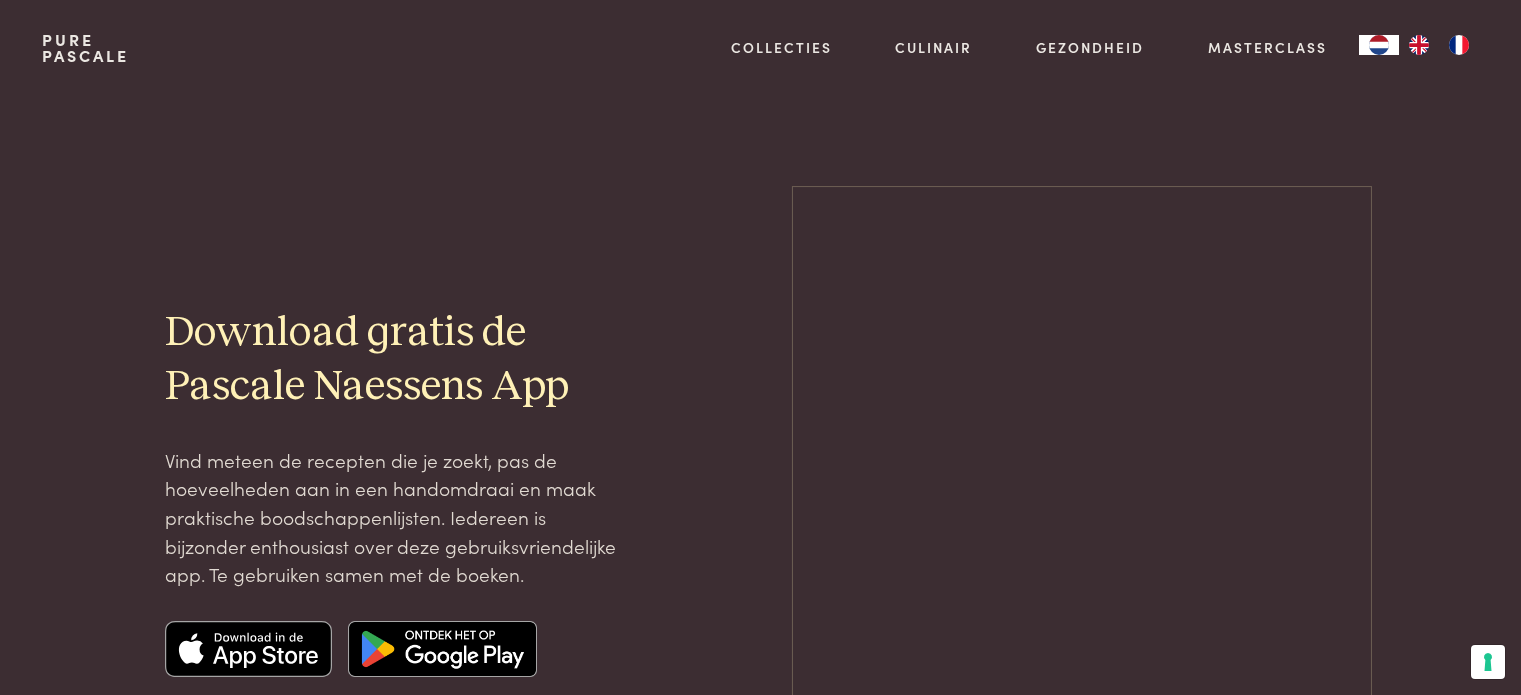 scroll, scrollTop: 0, scrollLeft: 0, axis: both 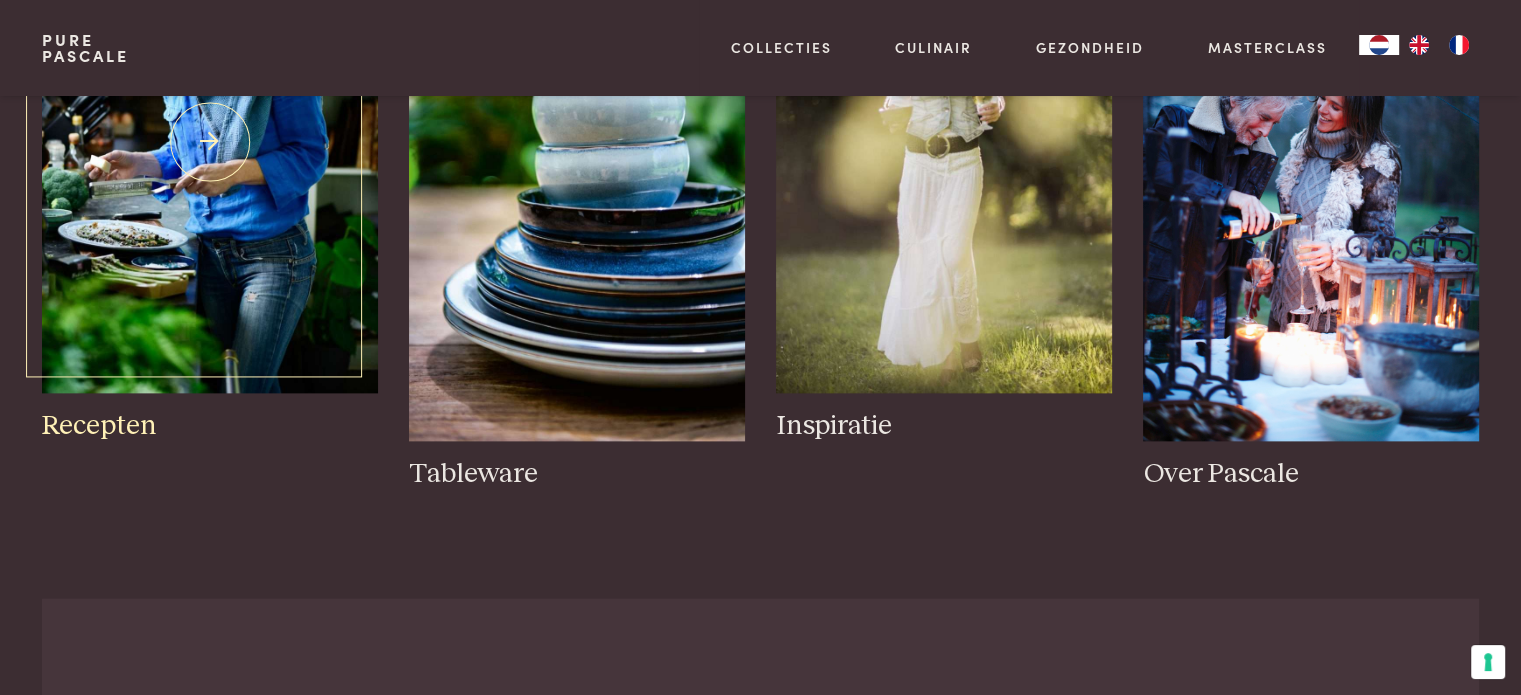 click at bounding box center [209, 141] 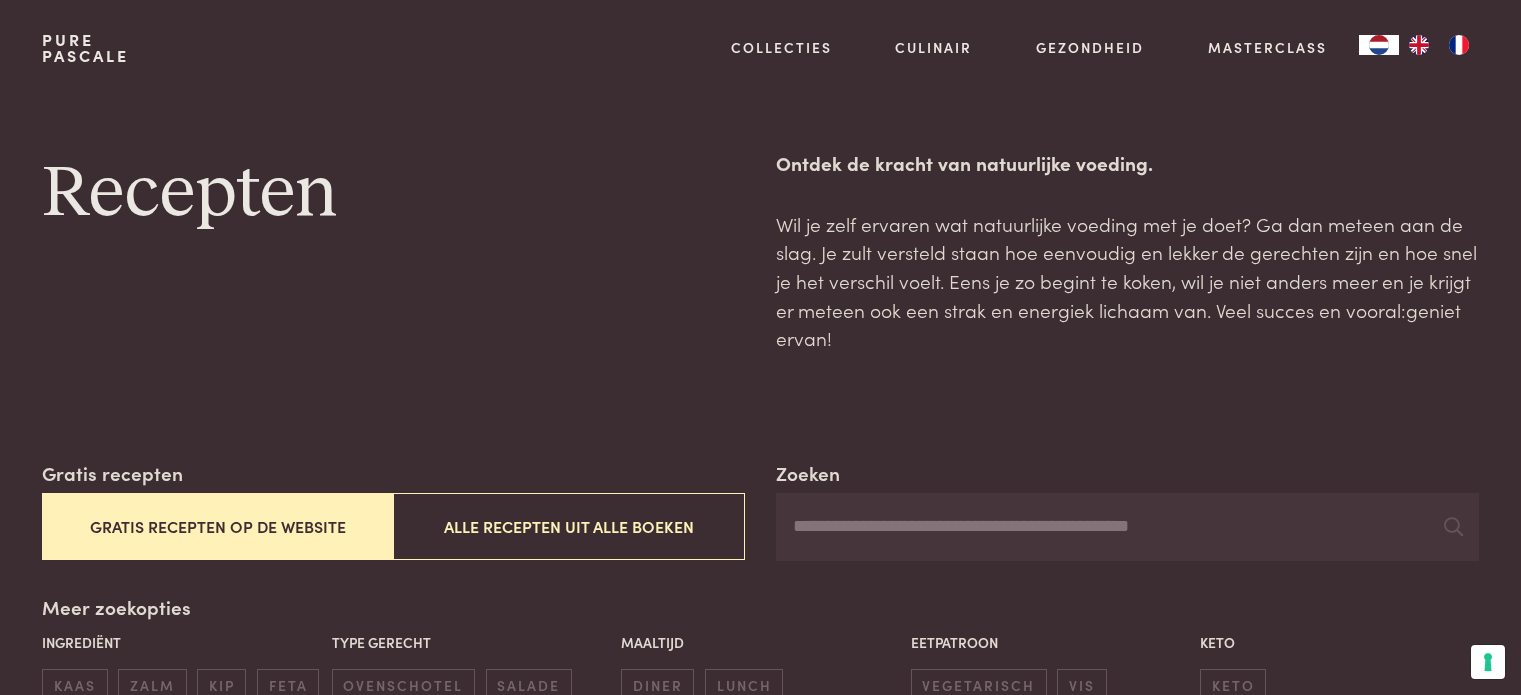 scroll, scrollTop: 0, scrollLeft: 0, axis: both 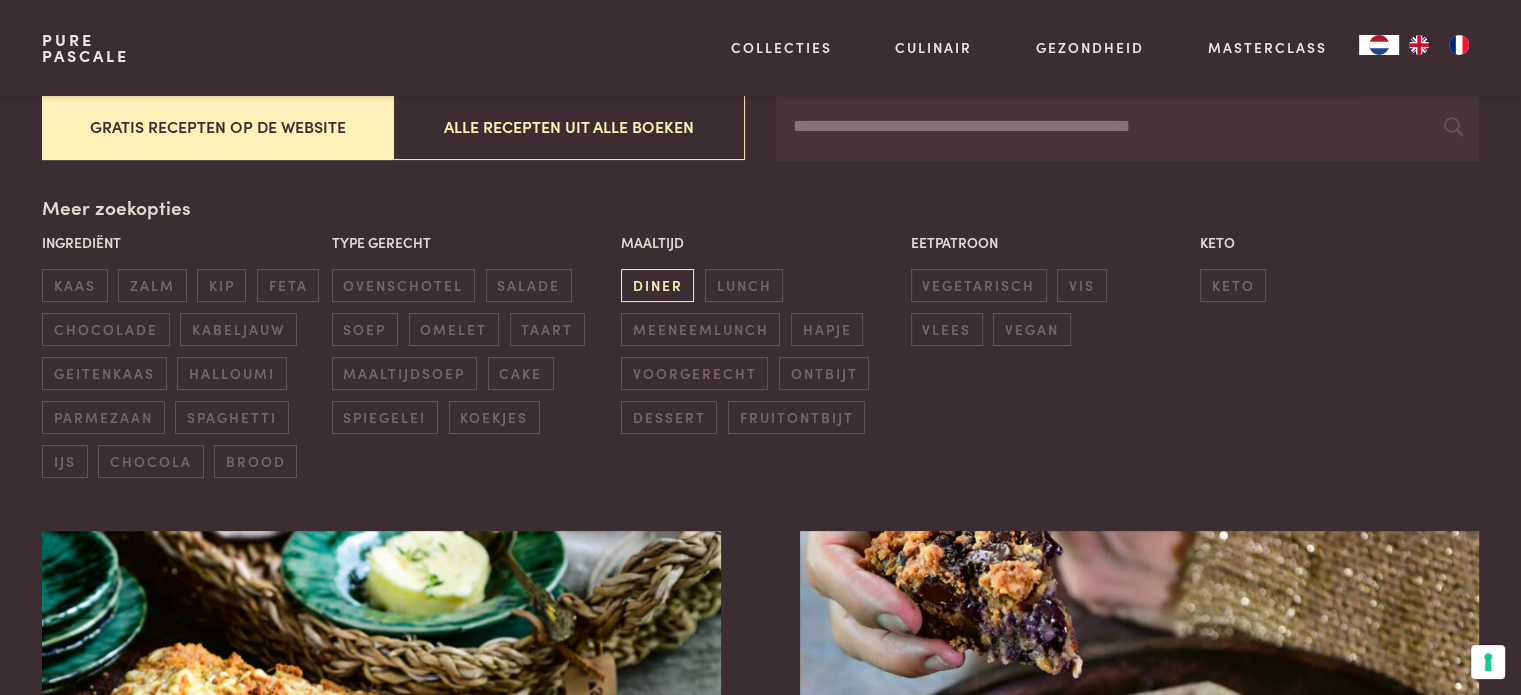 click on "diner" at bounding box center (657, 285) 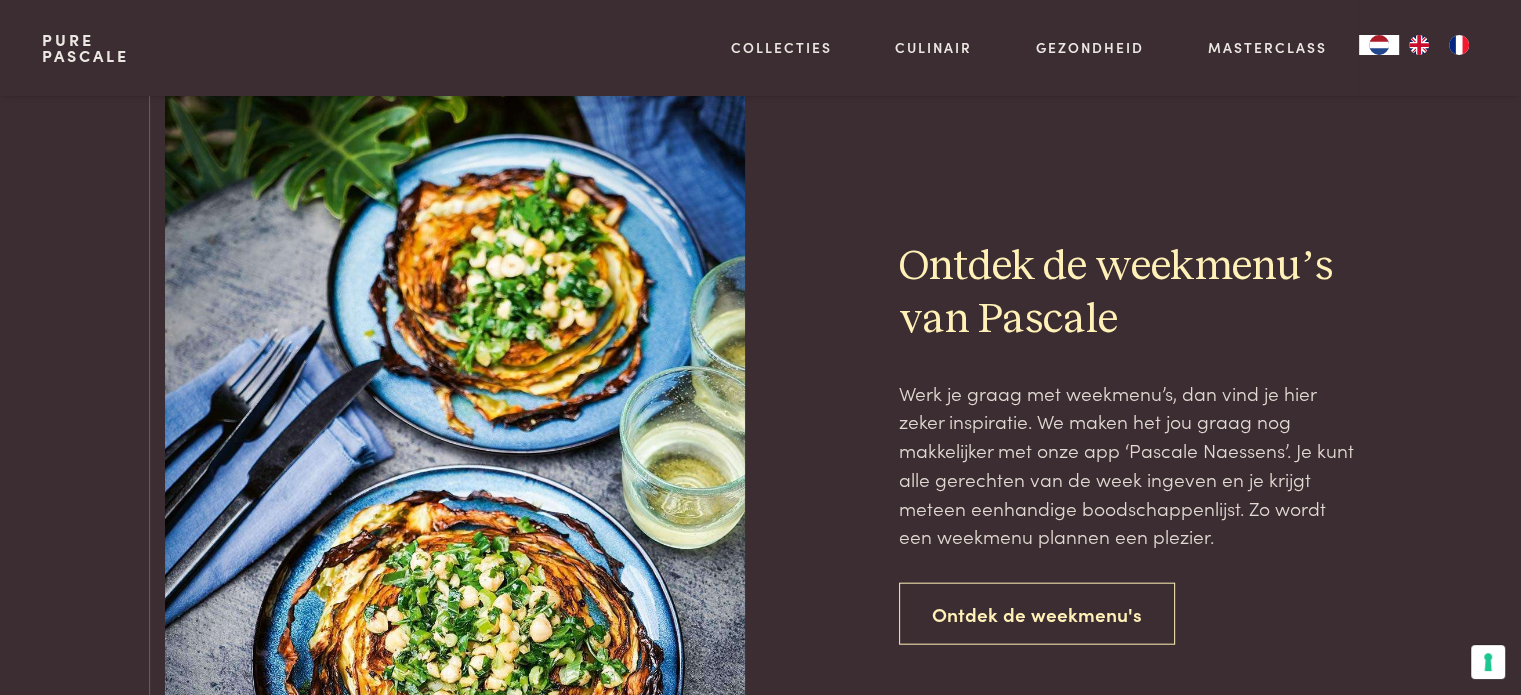 scroll, scrollTop: 4559, scrollLeft: 0, axis: vertical 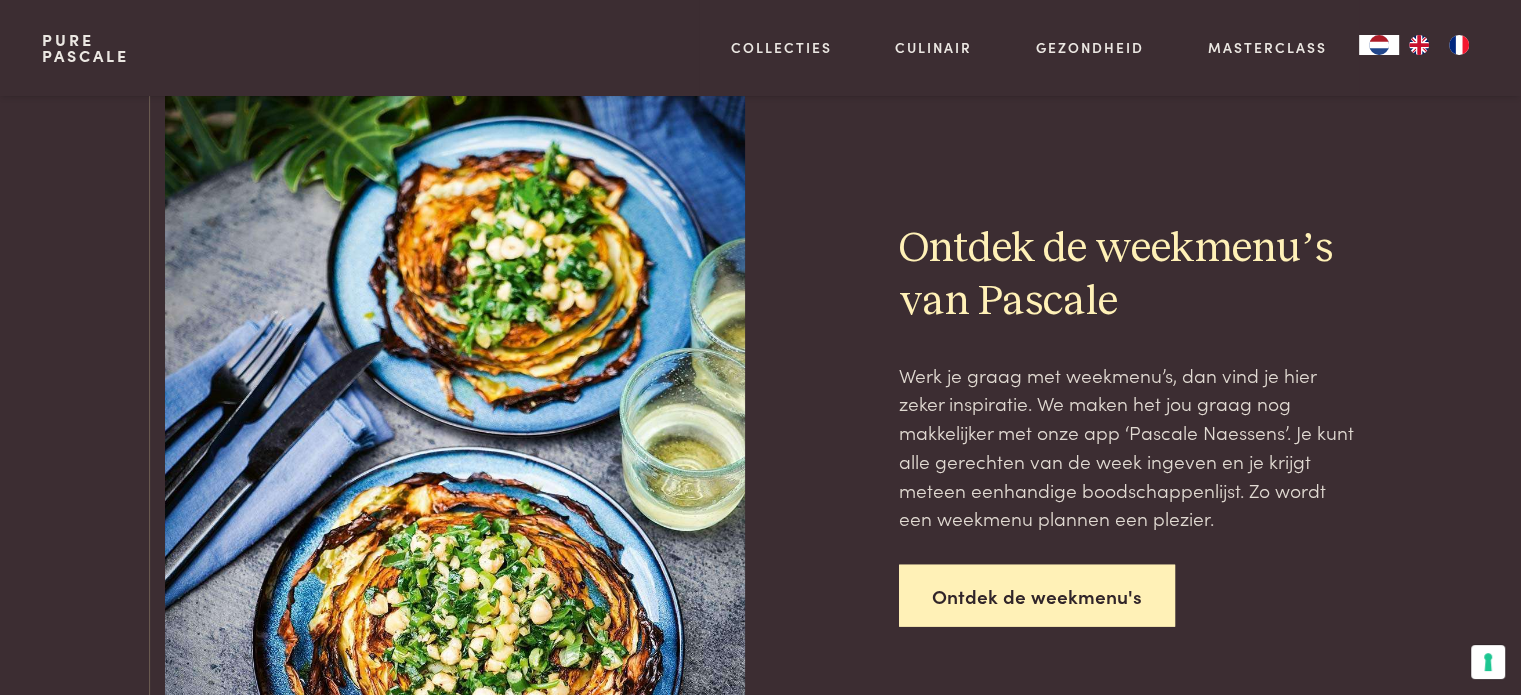 click on "Ontdek de weekmenu's" at bounding box center [1037, 596] 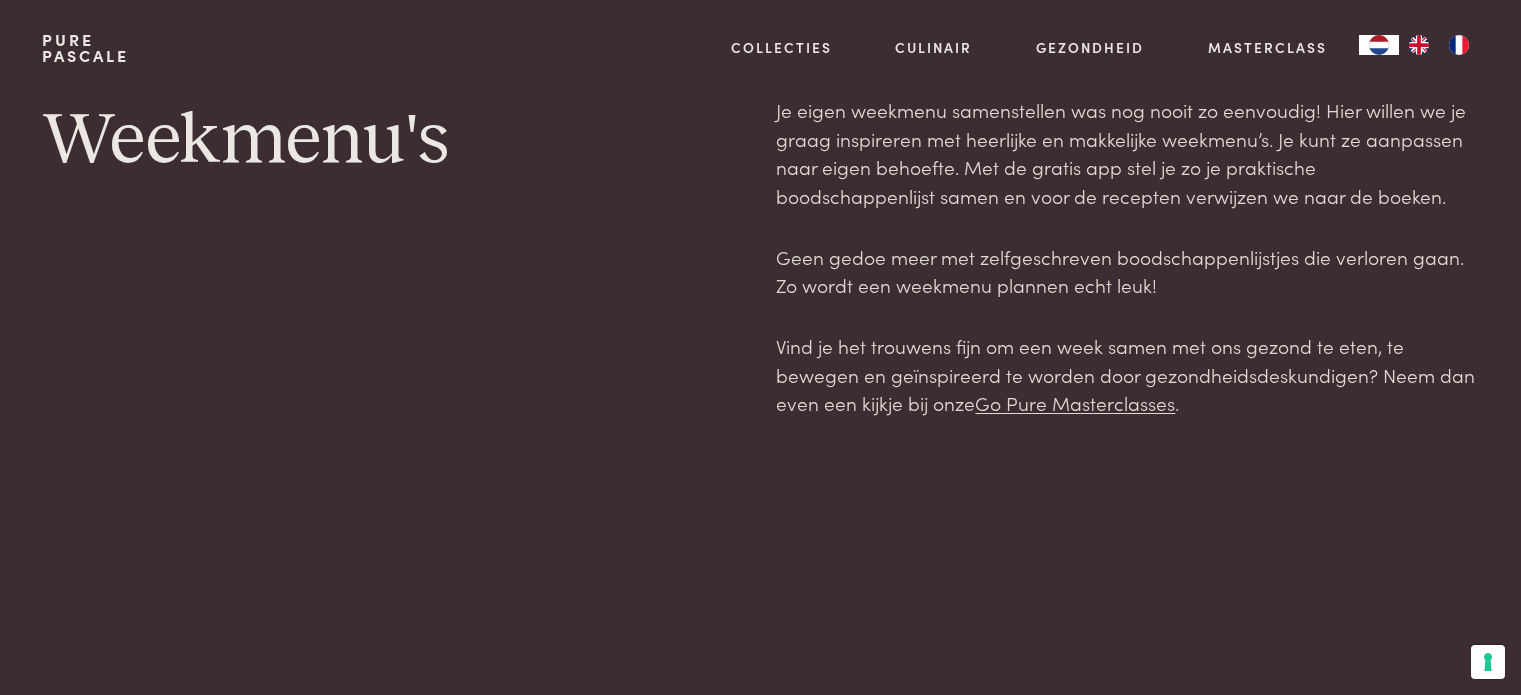 scroll, scrollTop: 0, scrollLeft: 0, axis: both 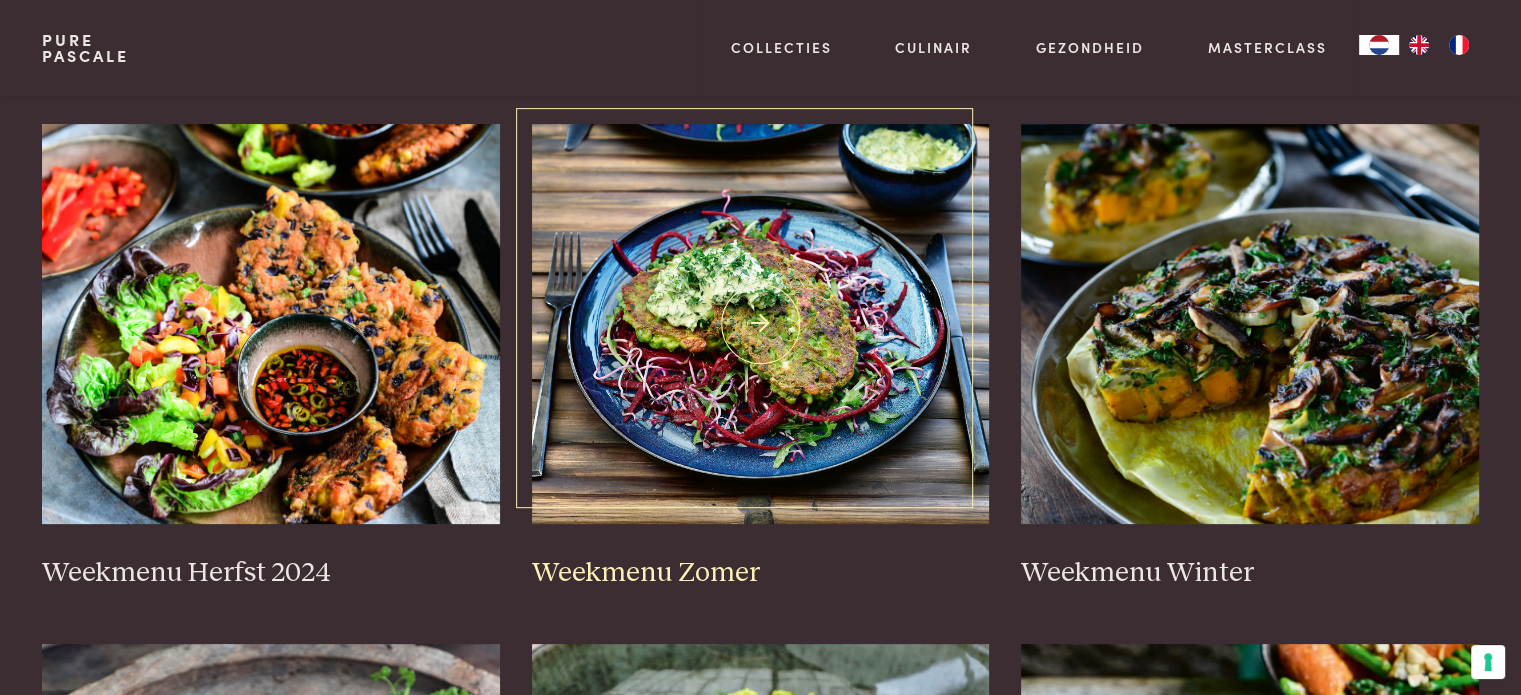 click at bounding box center [761, 324] 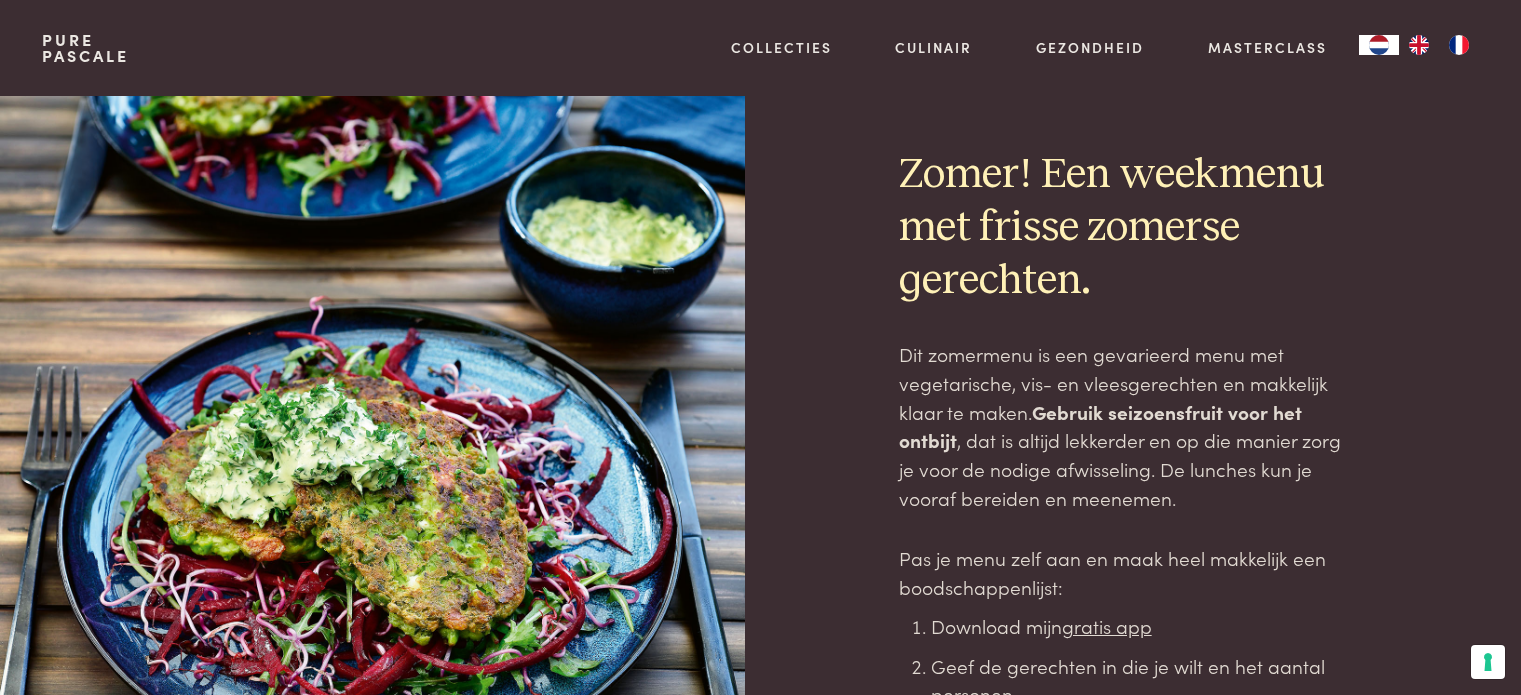 click at bounding box center (393, 515) 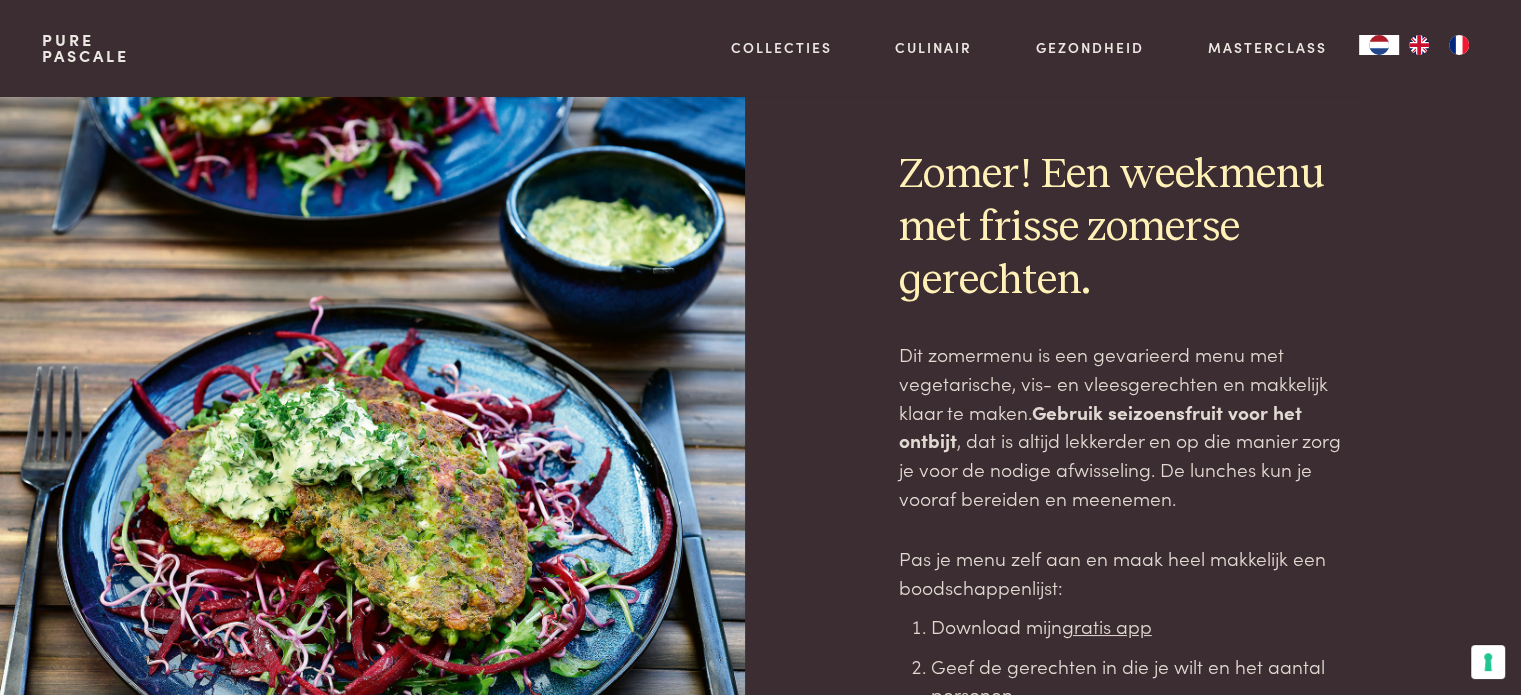scroll, scrollTop: 0, scrollLeft: 0, axis: both 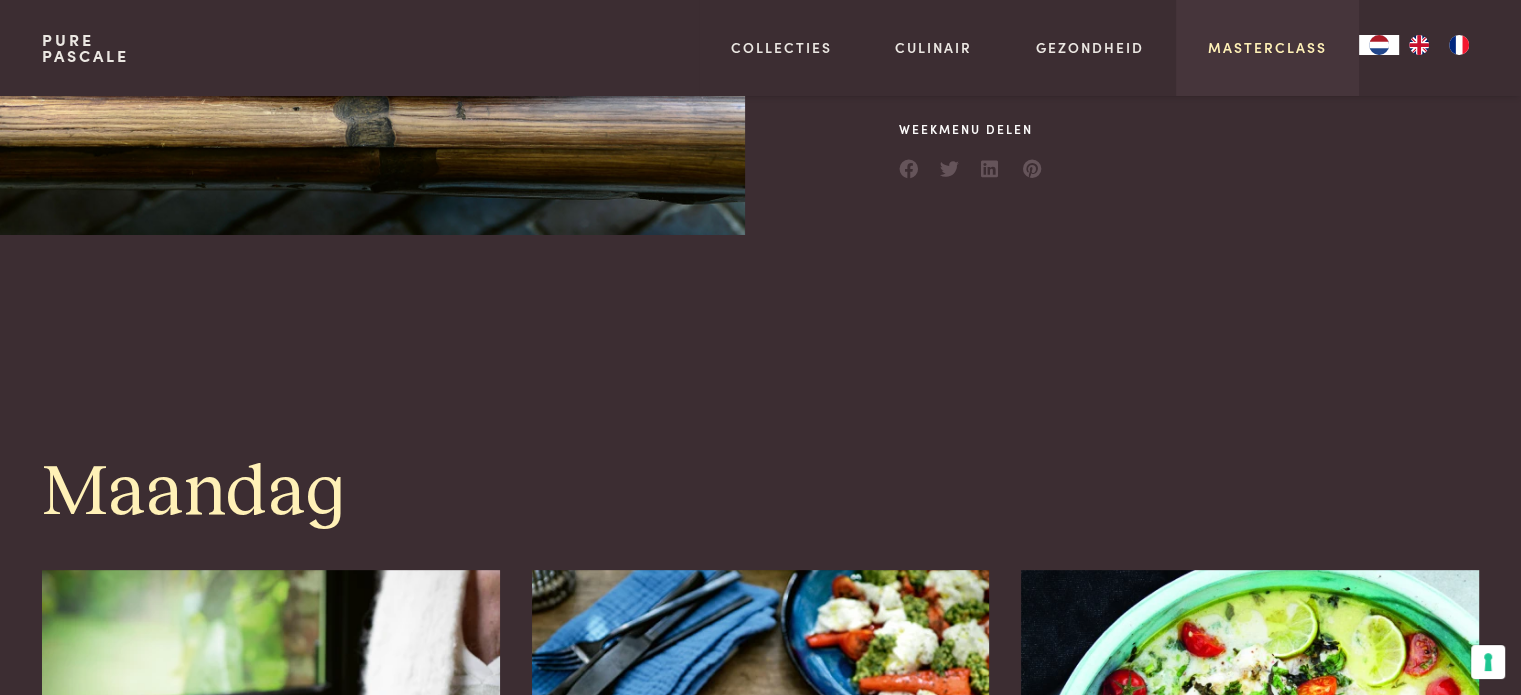 click on "Masterclass" at bounding box center (1267, 47) 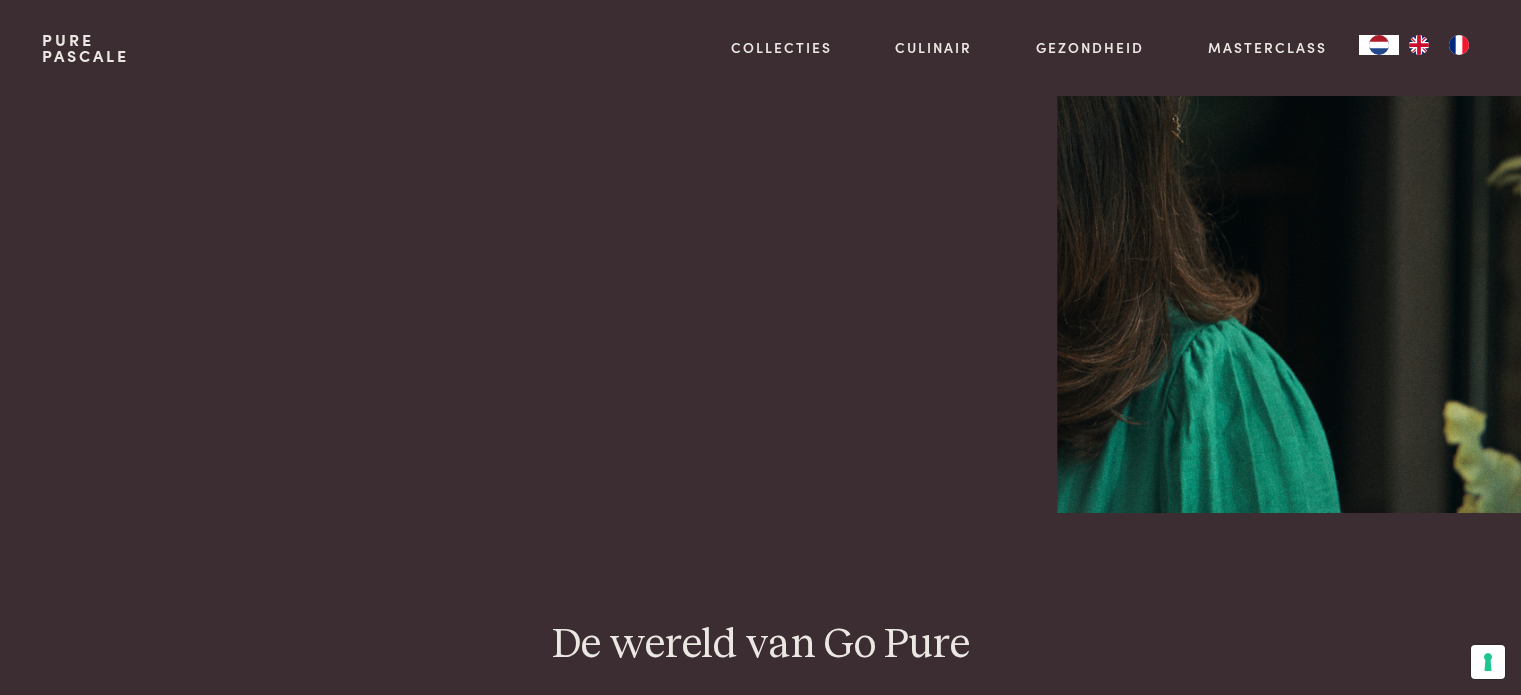 scroll, scrollTop: 0, scrollLeft: 0, axis: both 